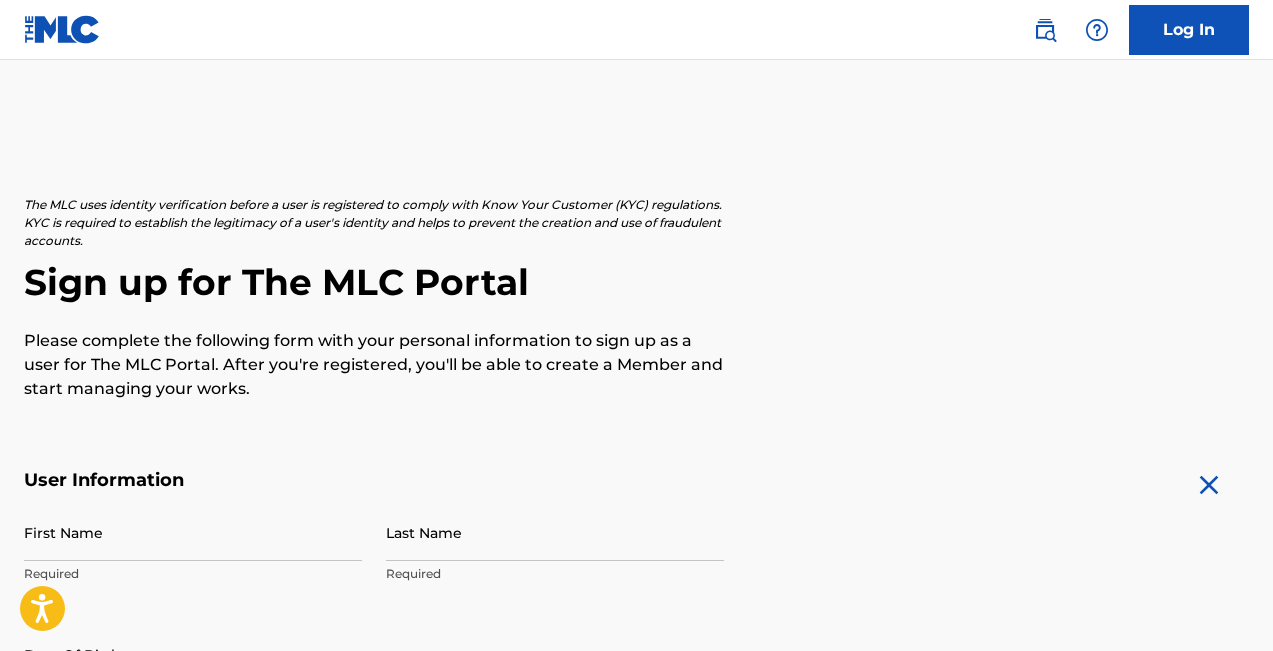 scroll, scrollTop: 149, scrollLeft: 0, axis: vertical 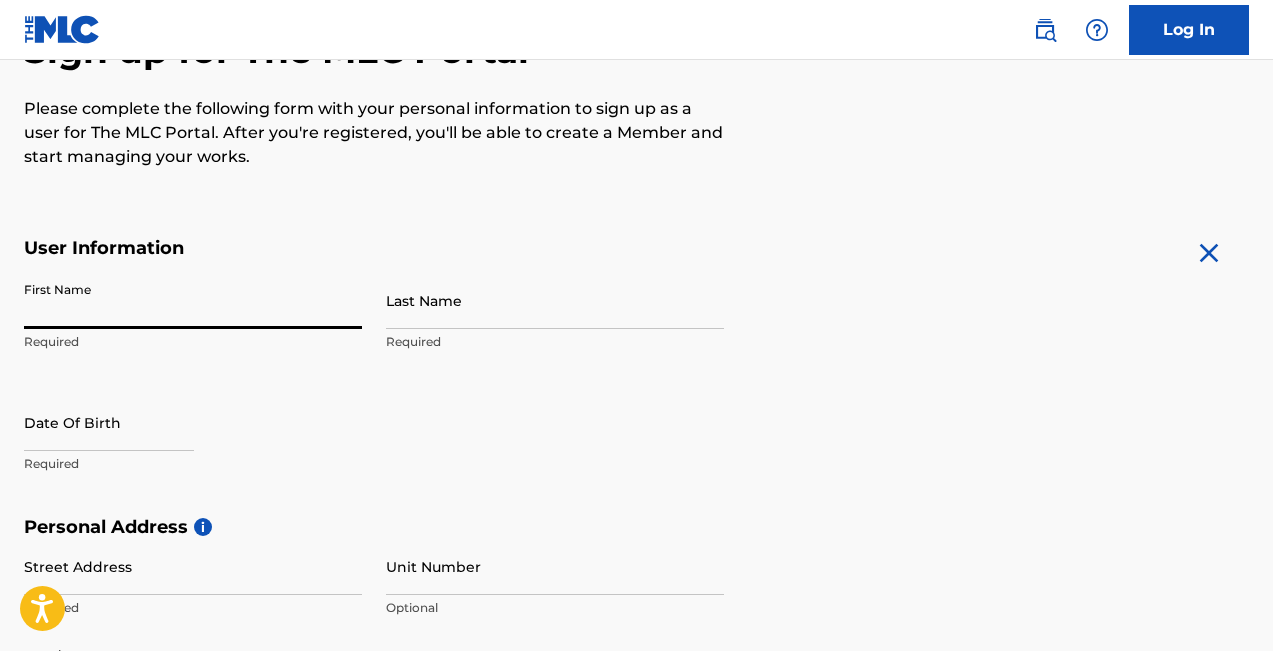 click on "First Name" at bounding box center (193, 300) 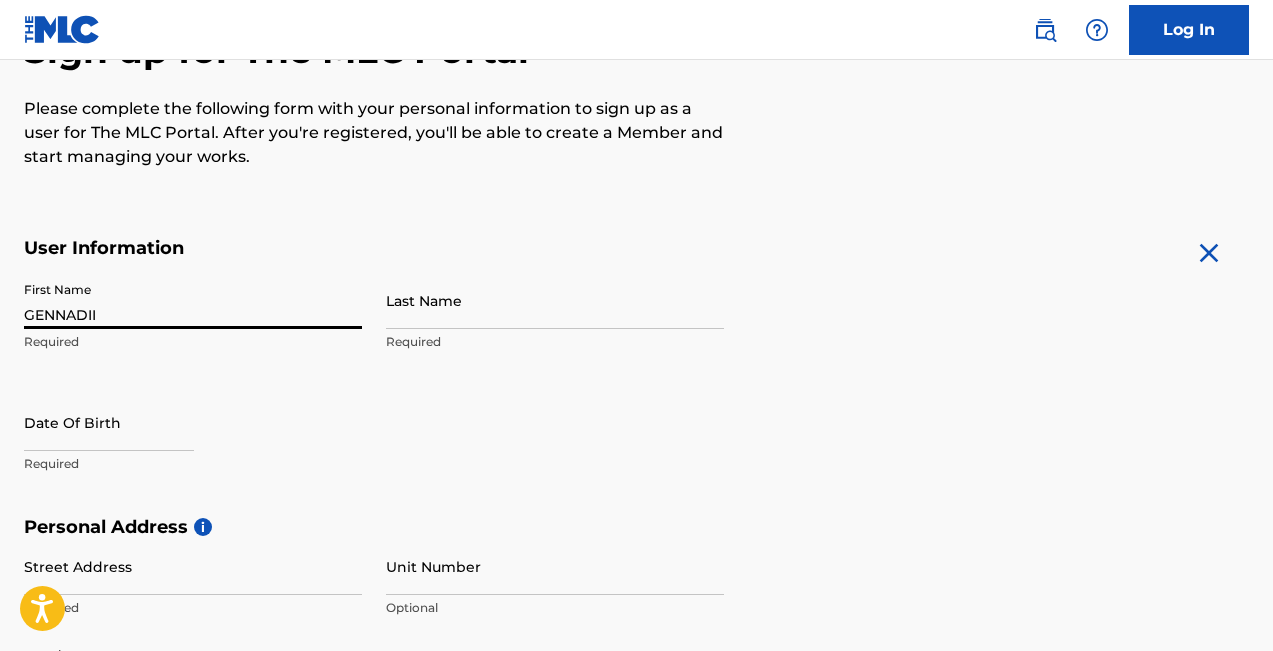 type on "OMELIANIUK" 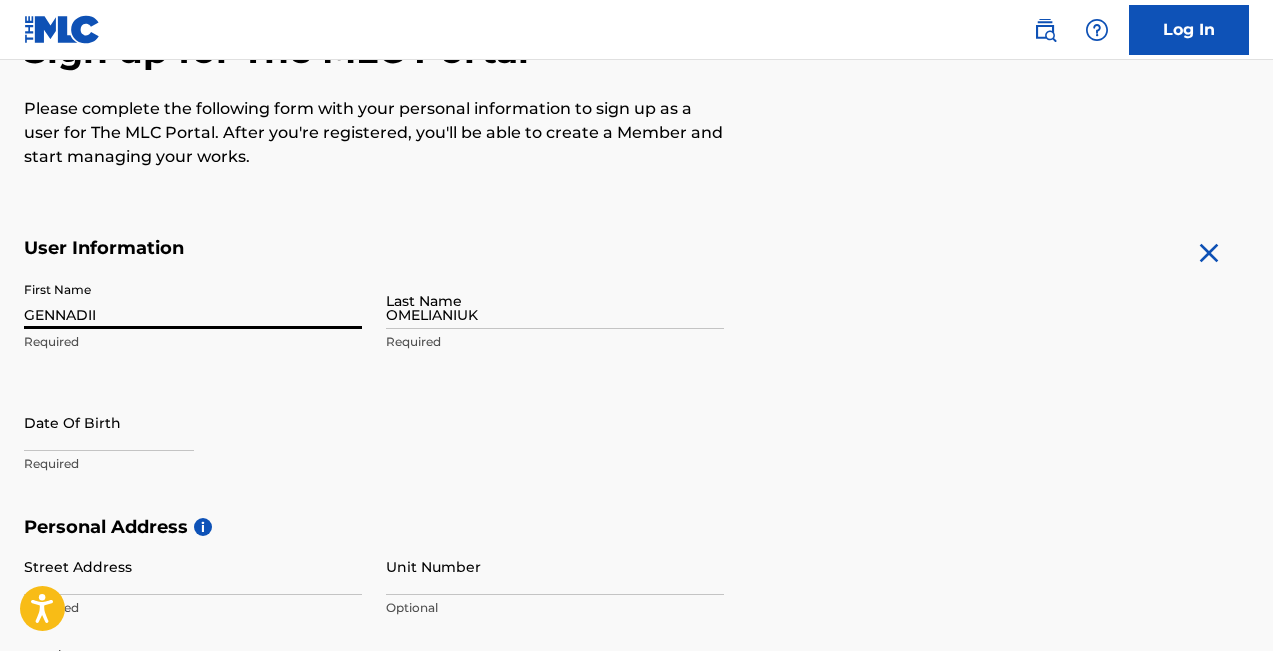 type on "[STREET_ADDRESS]" 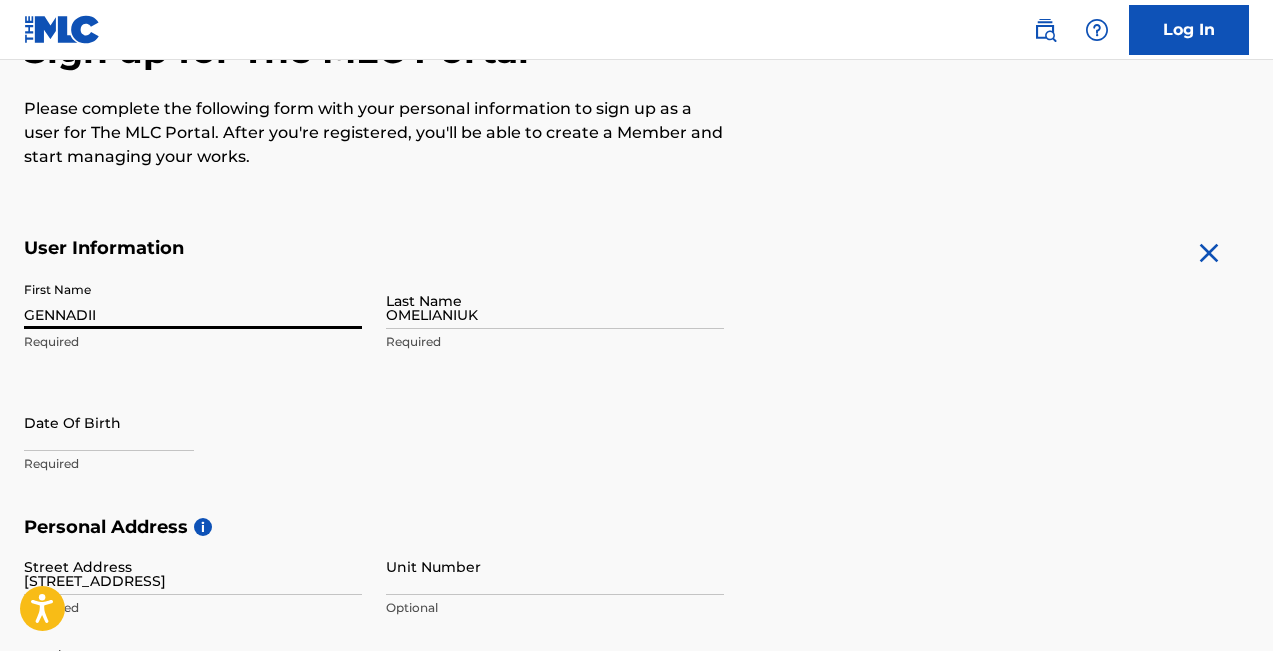 type on "[GEOGRAPHIC_DATA]" 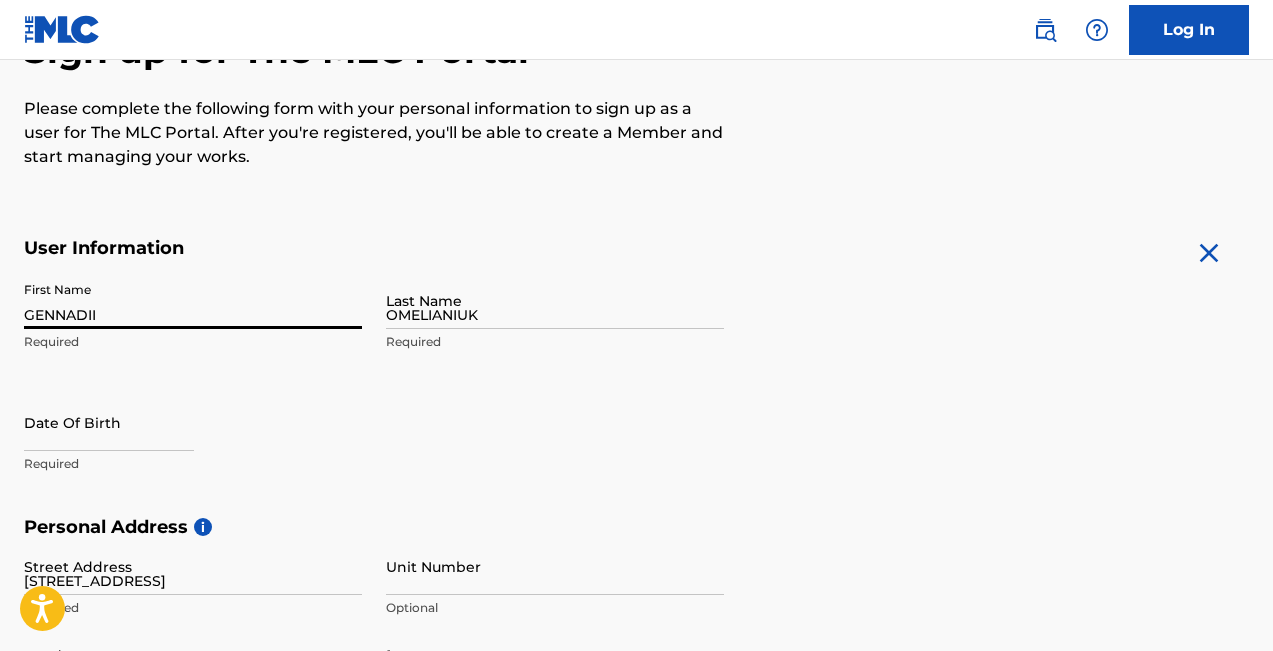 type on "[US_STATE]" 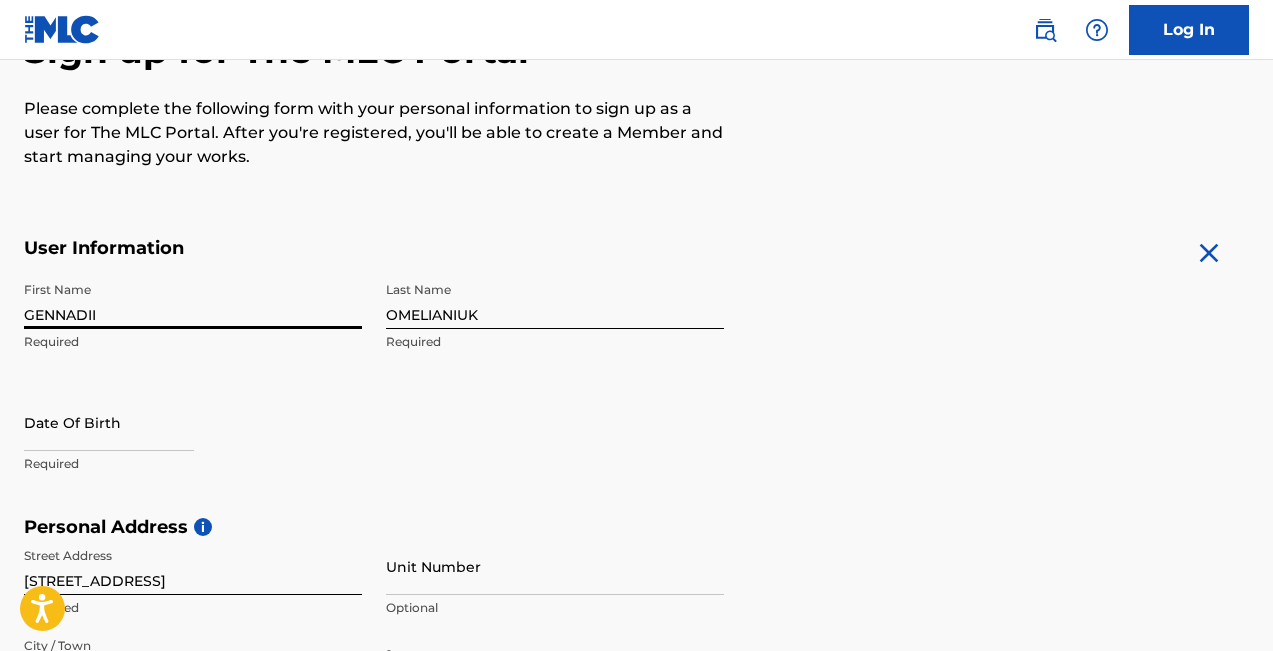 scroll, scrollTop: 312, scrollLeft: 0, axis: vertical 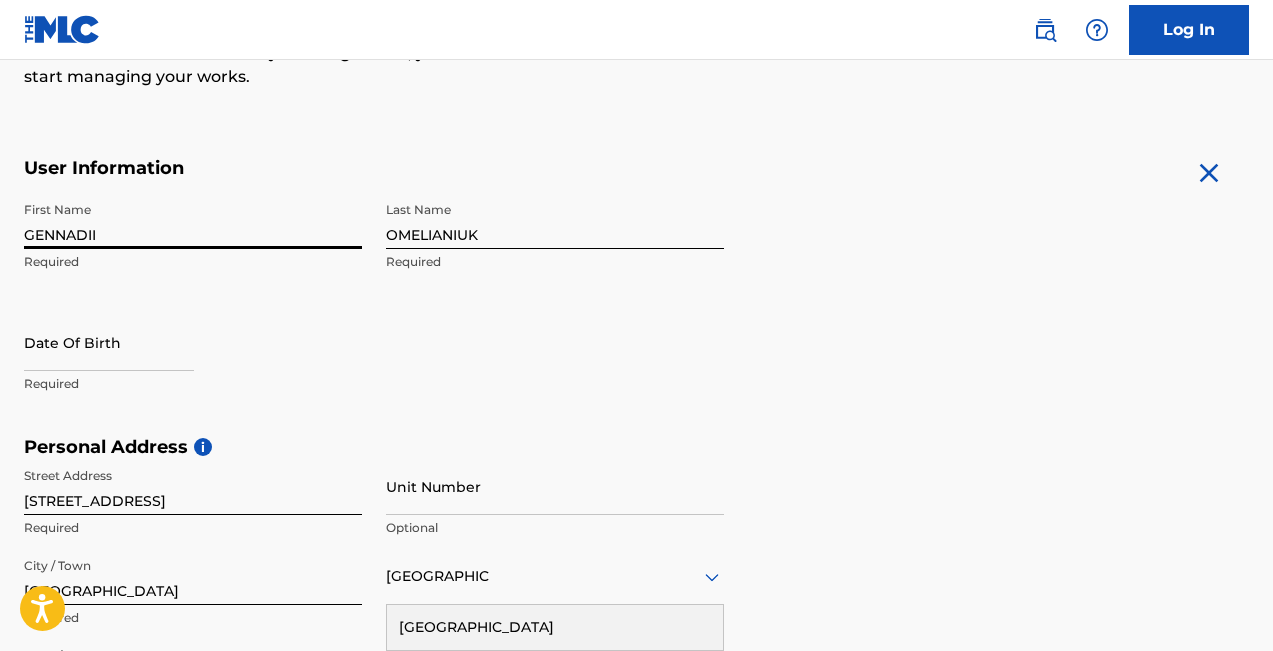 click at bounding box center (109, 342) 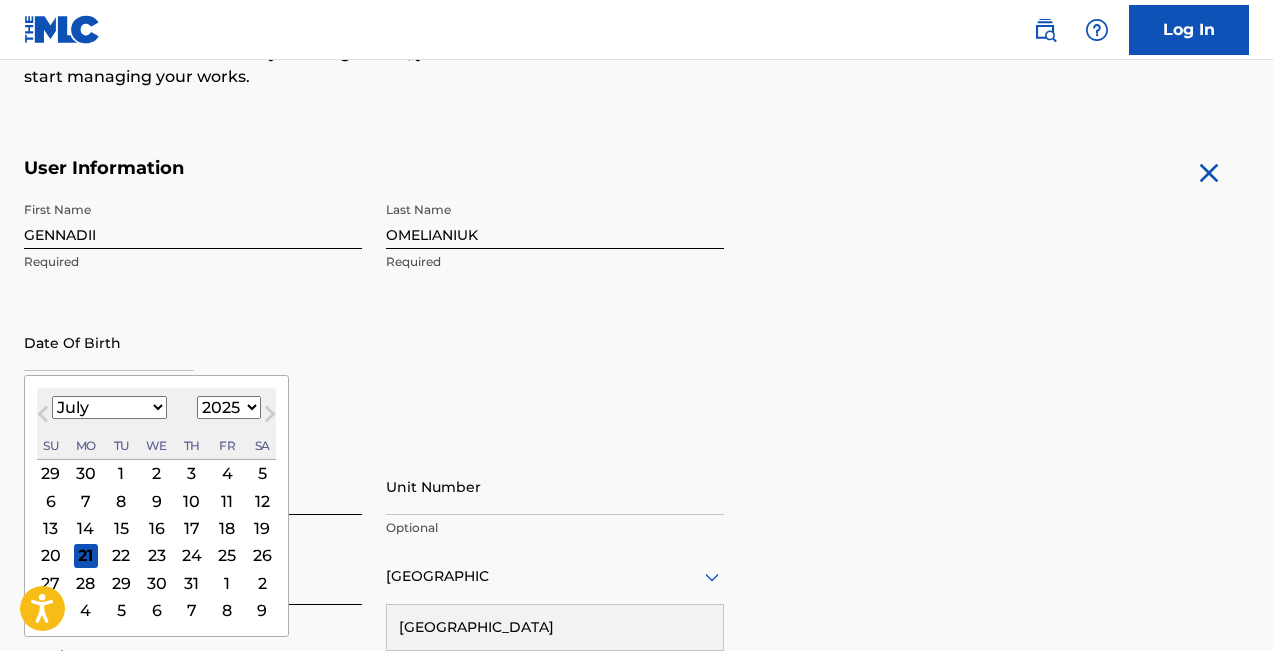 click on "Next Month" at bounding box center (270, 418) 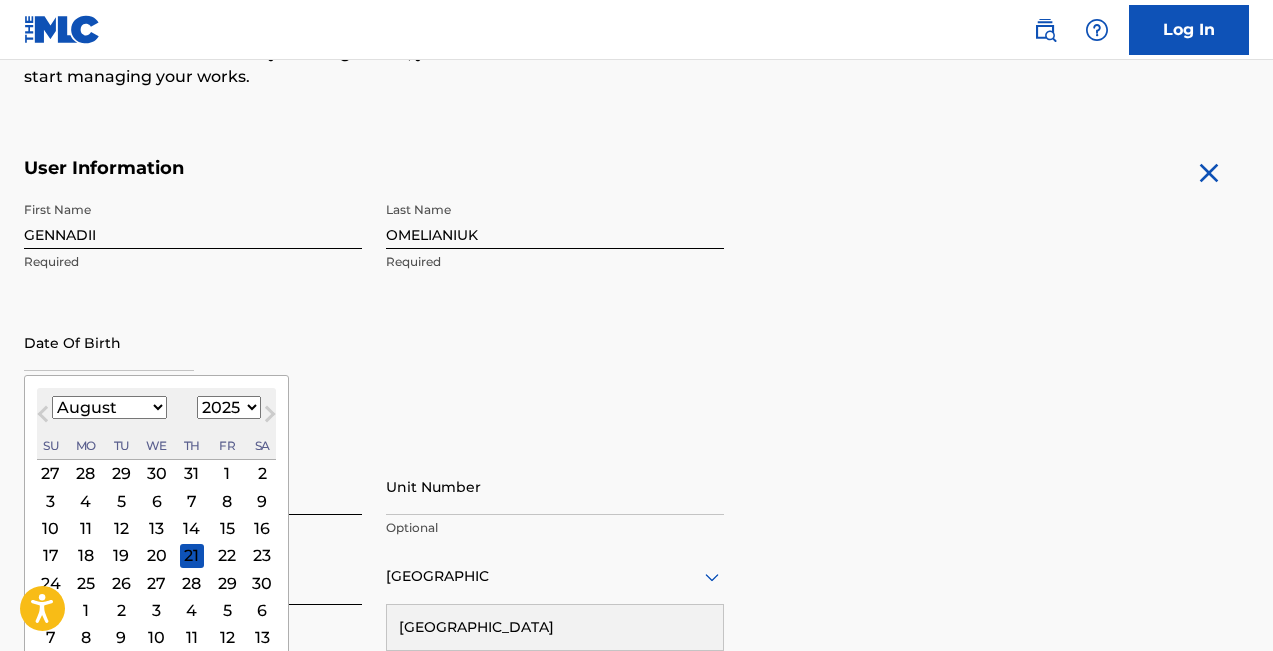 click on "January February March April May June July August September October November December" at bounding box center (109, 407) 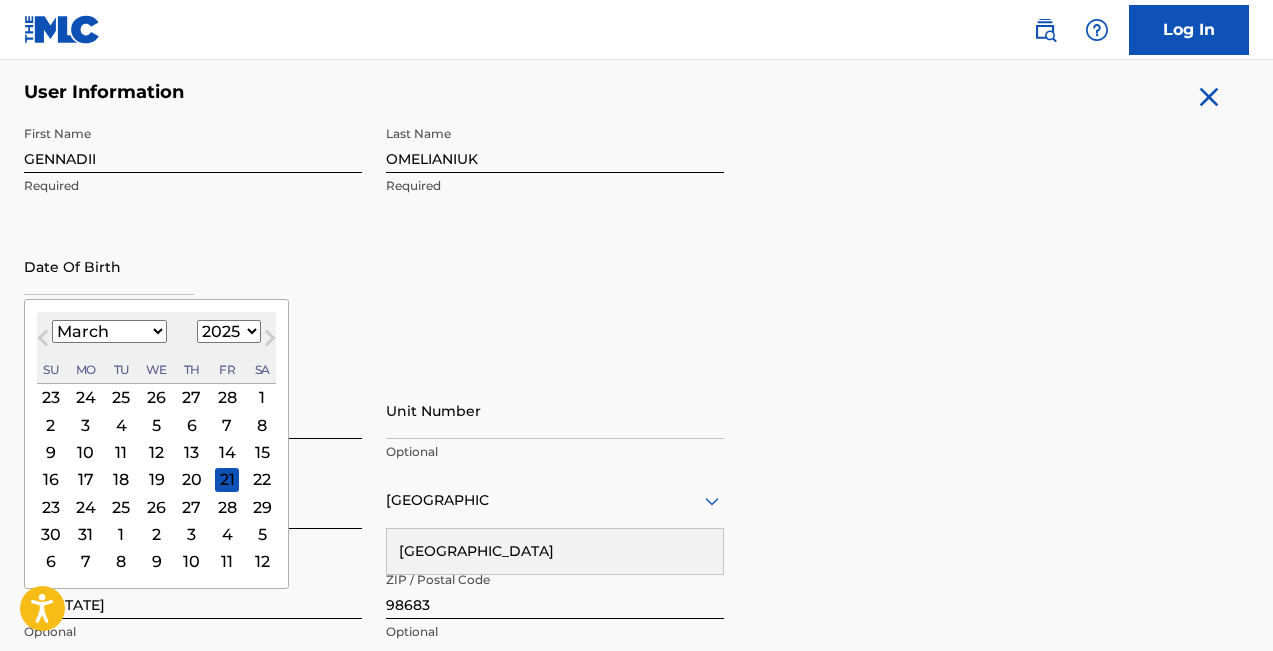 scroll, scrollTop: 389, scrollLeft: 0, axis: vertical 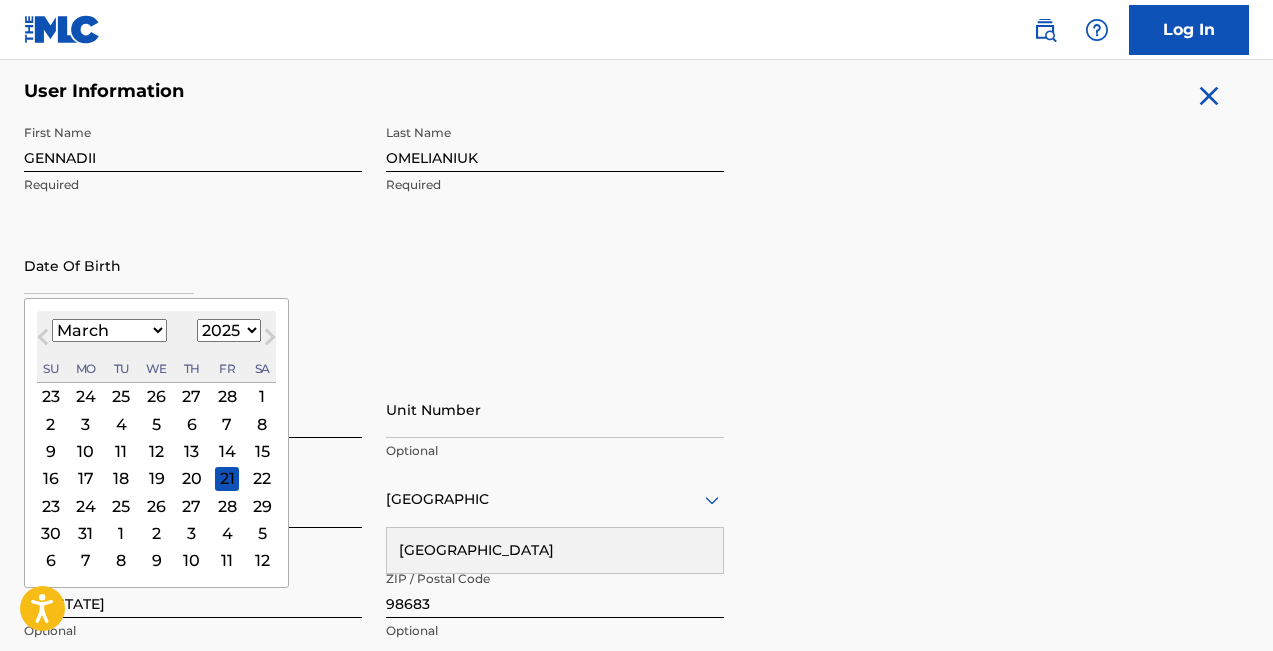 click on "30" at bounding box center [51, 533] 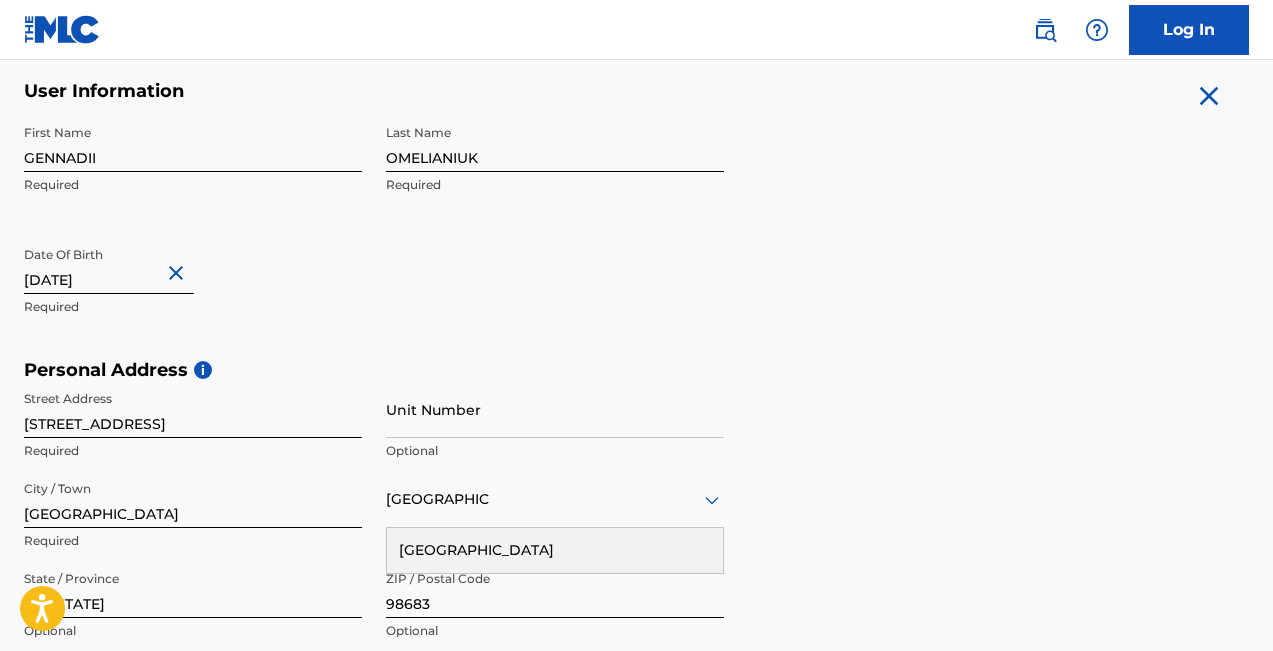 click at bounding box center (109, 265) 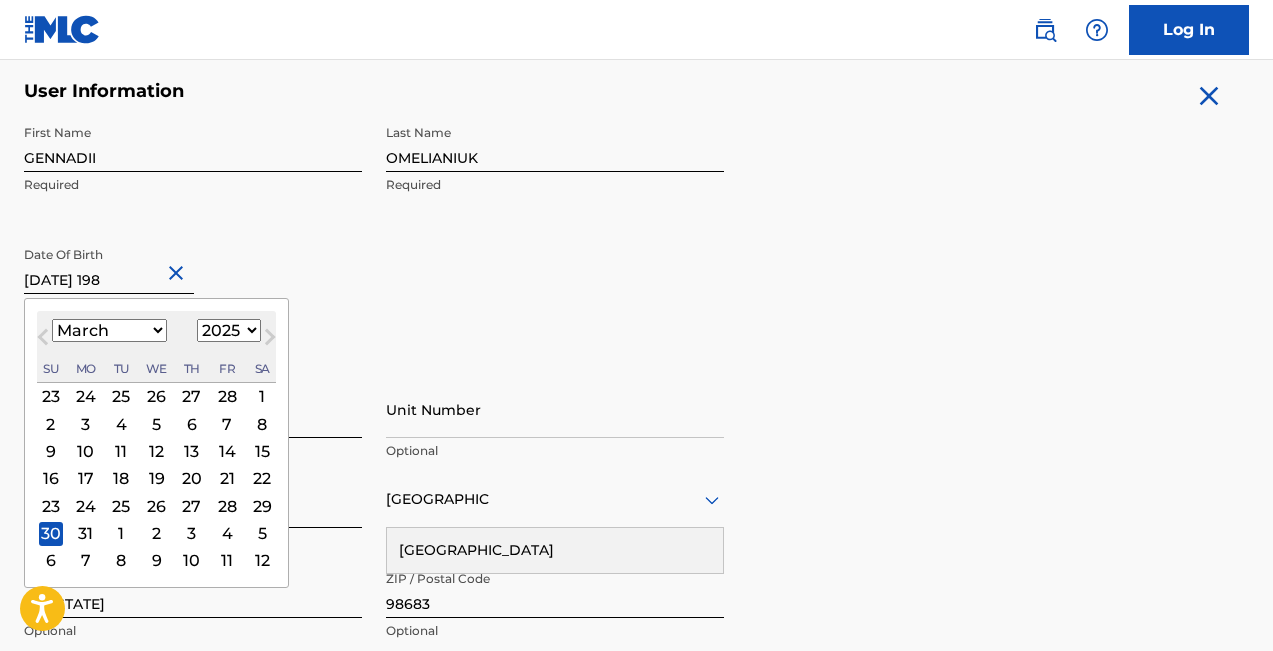 type on "[DATE]" 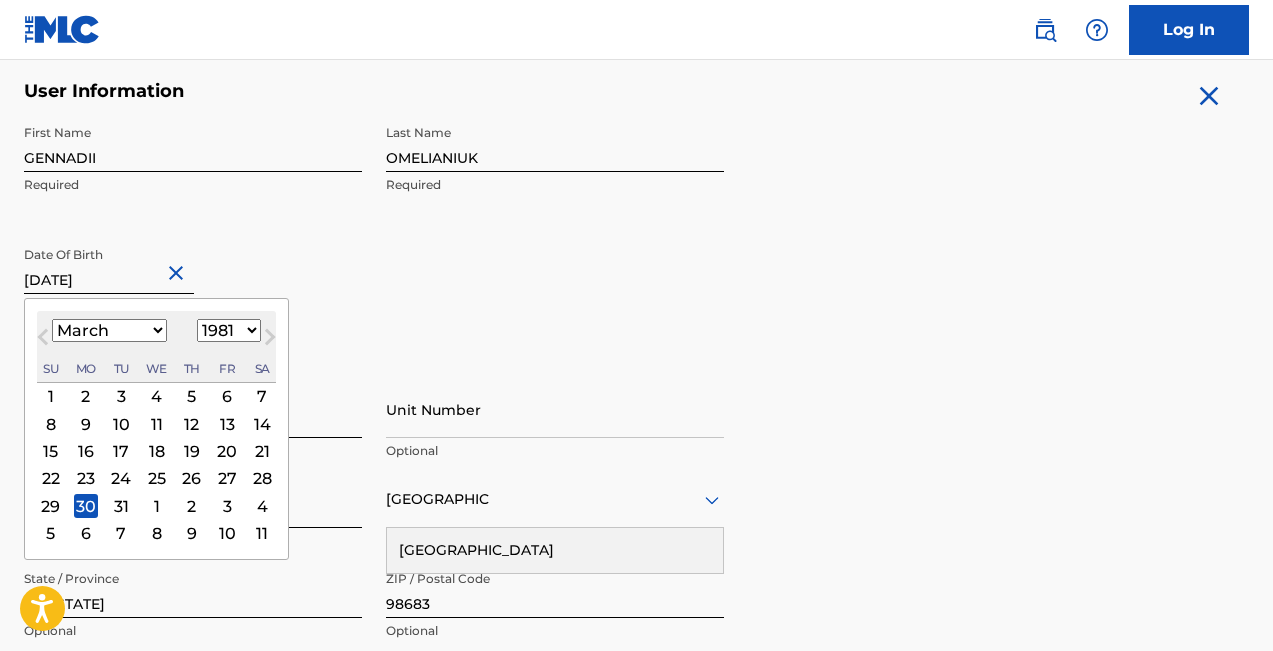 type on "[DATE]" 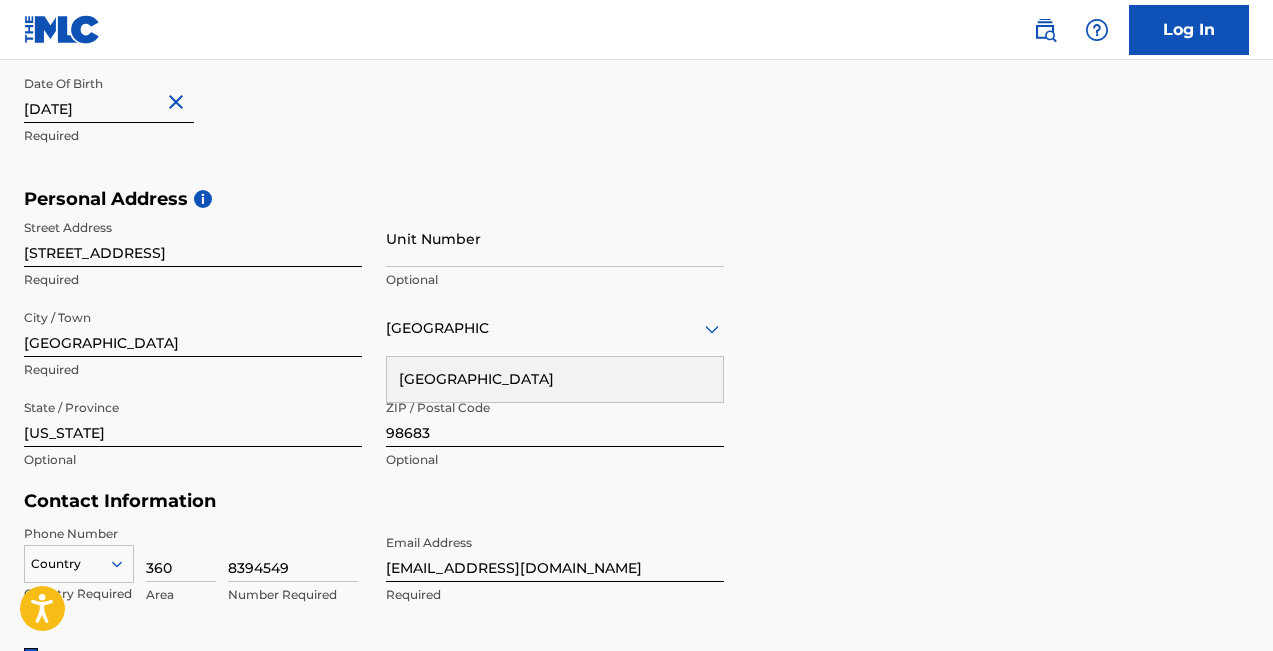 scroll, scrollTop: 712, scrollLeft: 0, axis: vertical 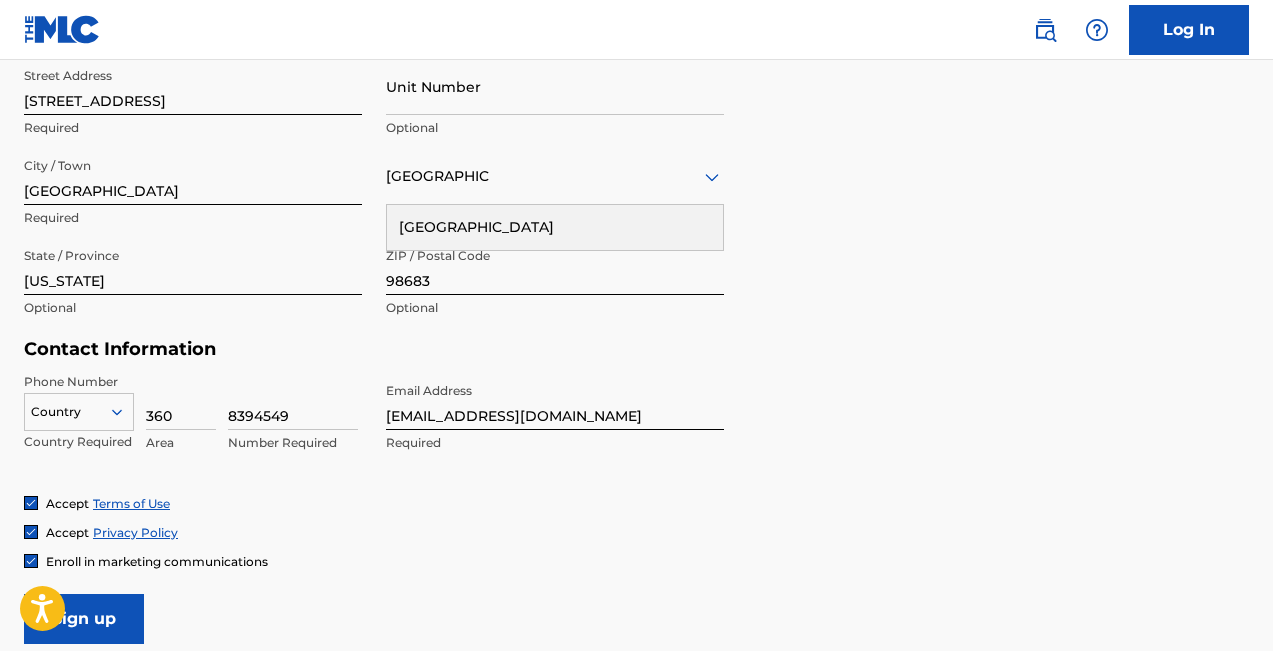 click on "Personal Address i Street Address [STREET_ADDRESS] Unit Number Optional City / Town [GEOGRAPHIC_DATA] Required [GEOGRAPHIC_DATA] [GEOGRAPHIC_DATA] Required State / Province [US_STATE] Optional ZIP / Postal Code 98683 Optional" at bounding box center (636, 187) 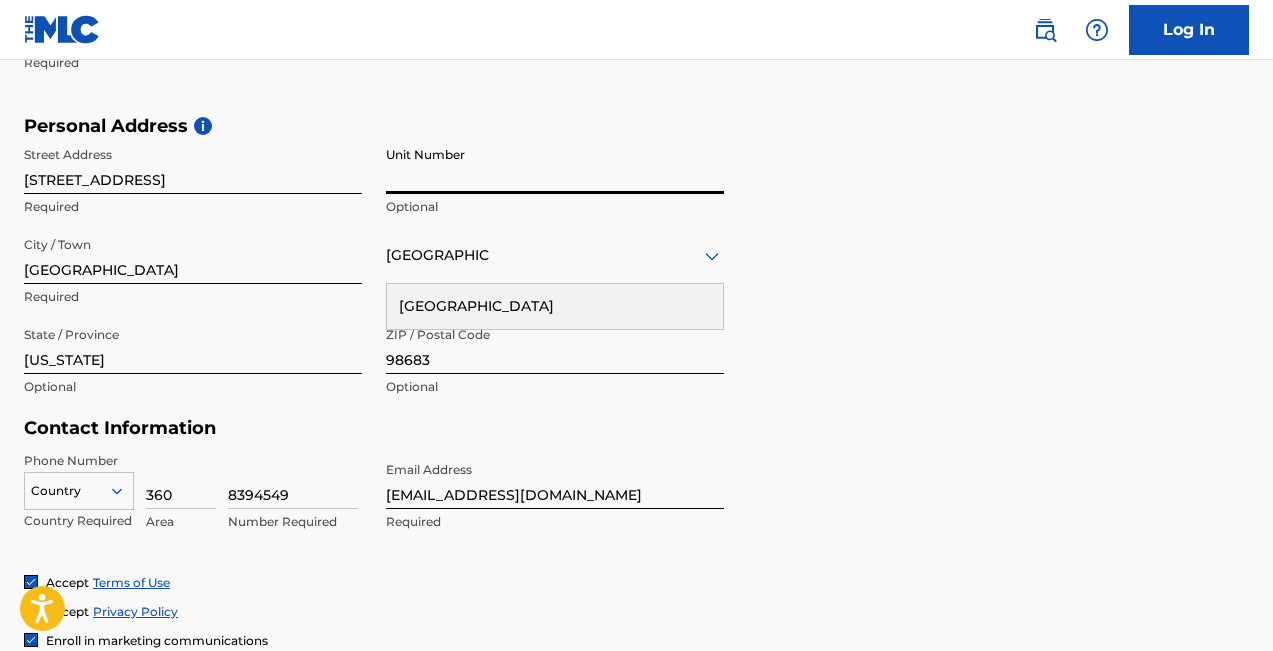 click on "Unit Number" at bounding box center (555, 165) 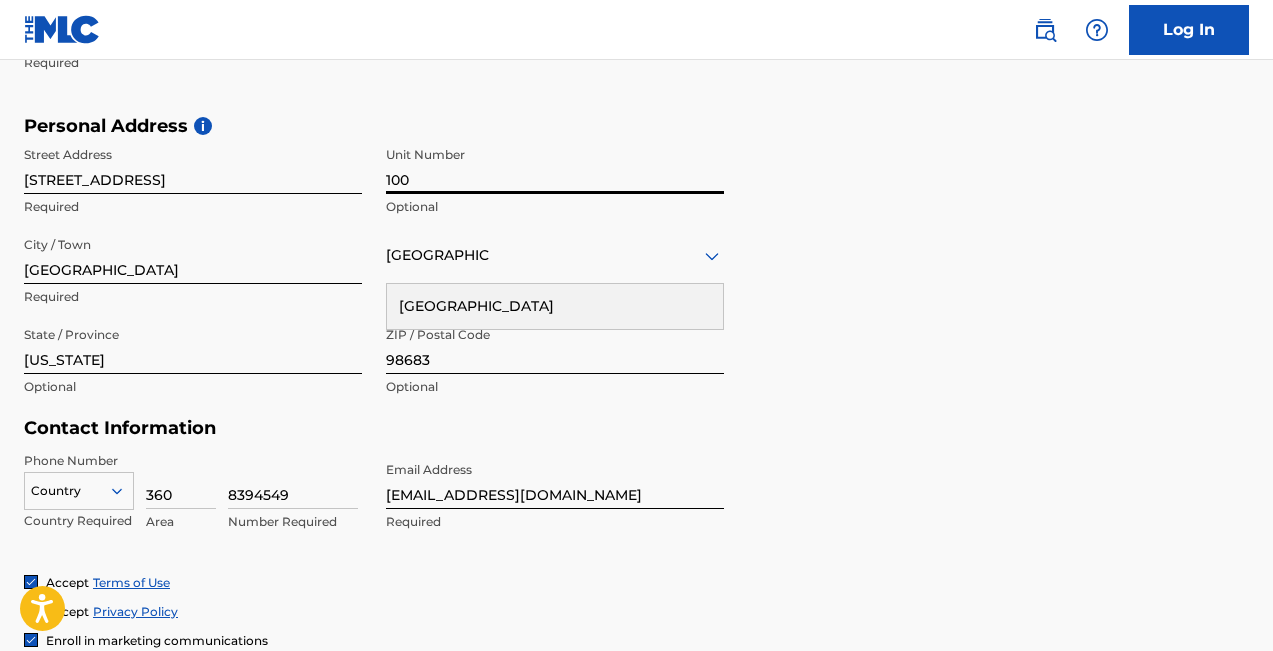 type on "100" 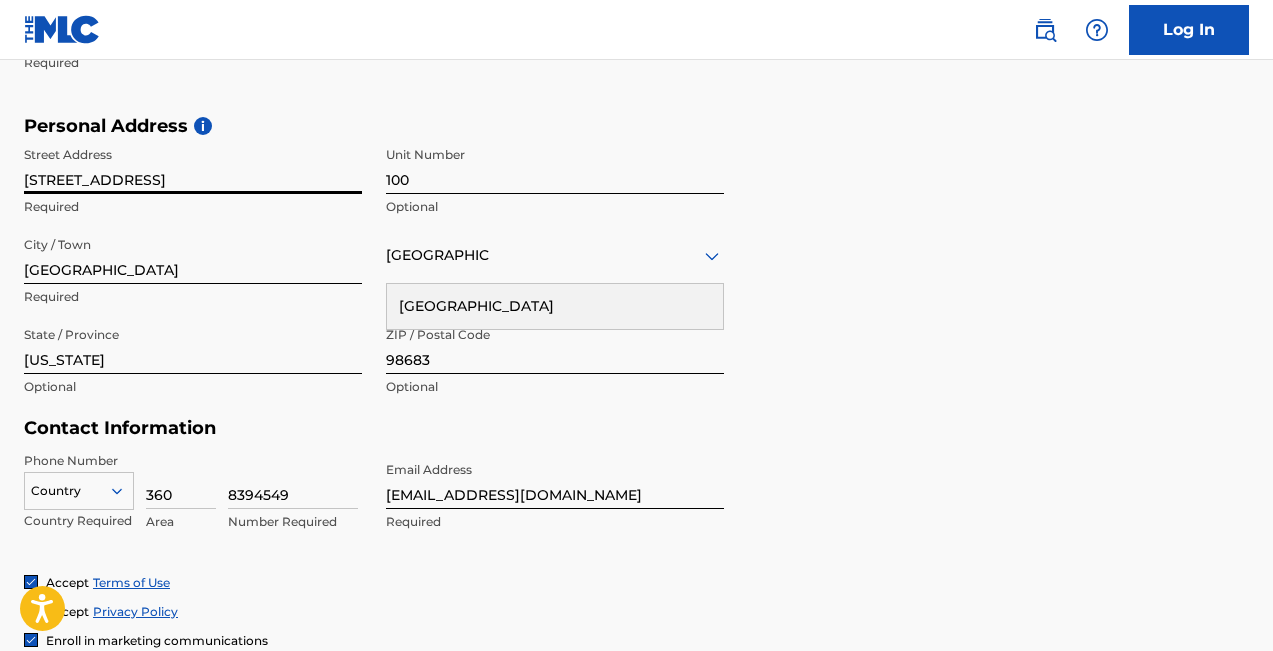 click on "[STREET_ADDRESS]" at bounding box center [193, 165] 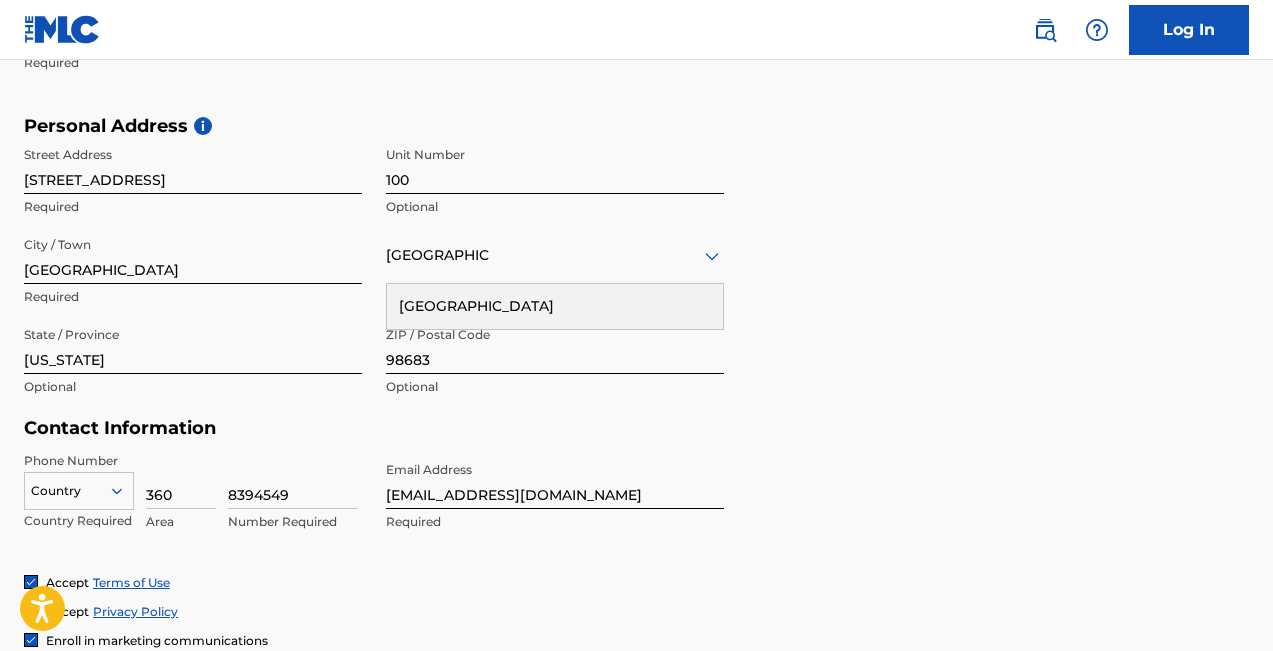 click on "100" at bounding box center [555, 165] 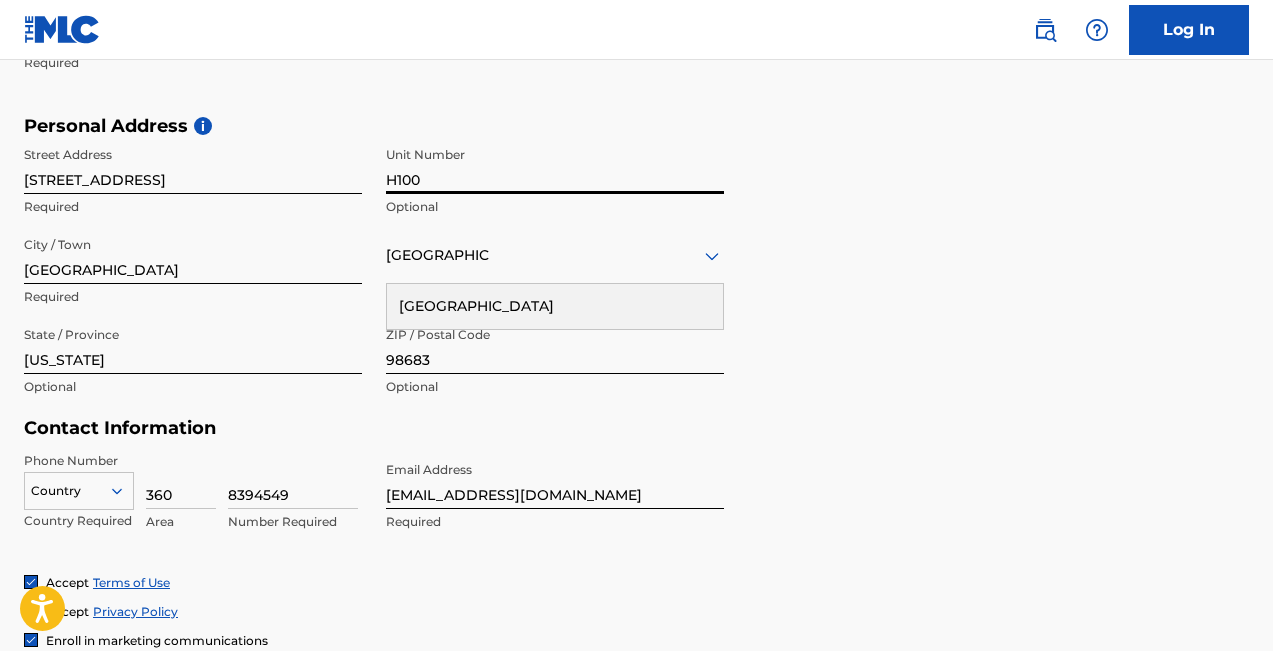 type on "H100" 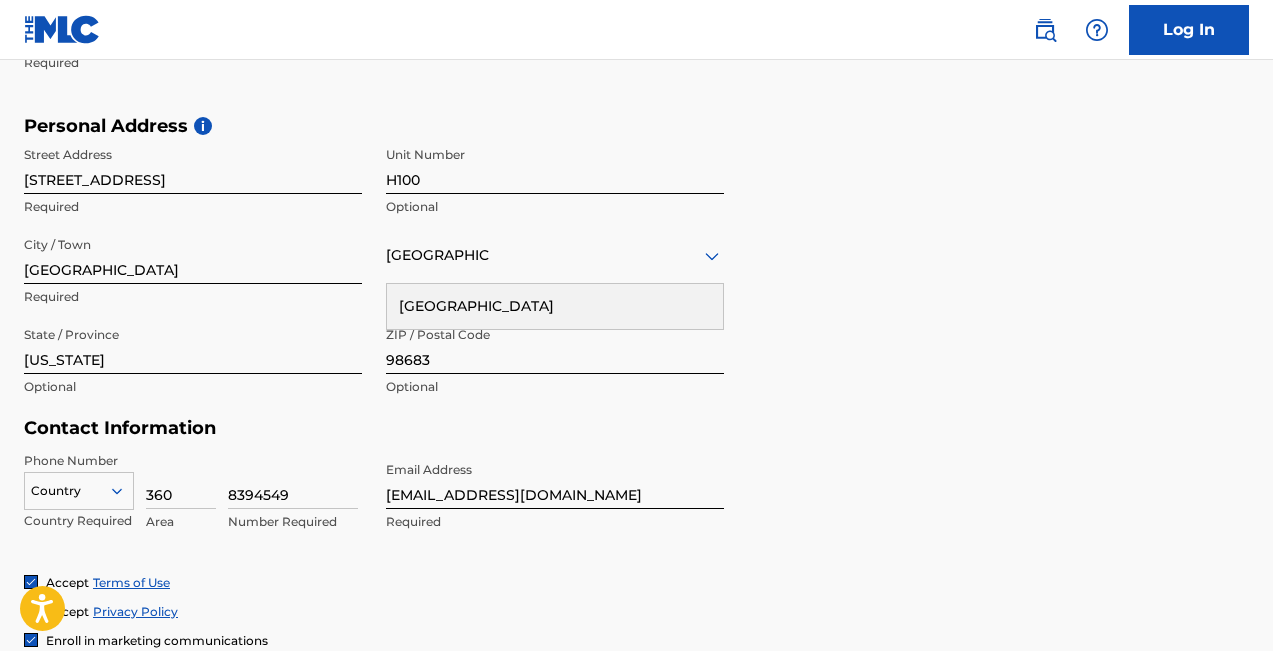 click on "[GEOGRAPHIC_DATA]" at bounding box center (555, 306) 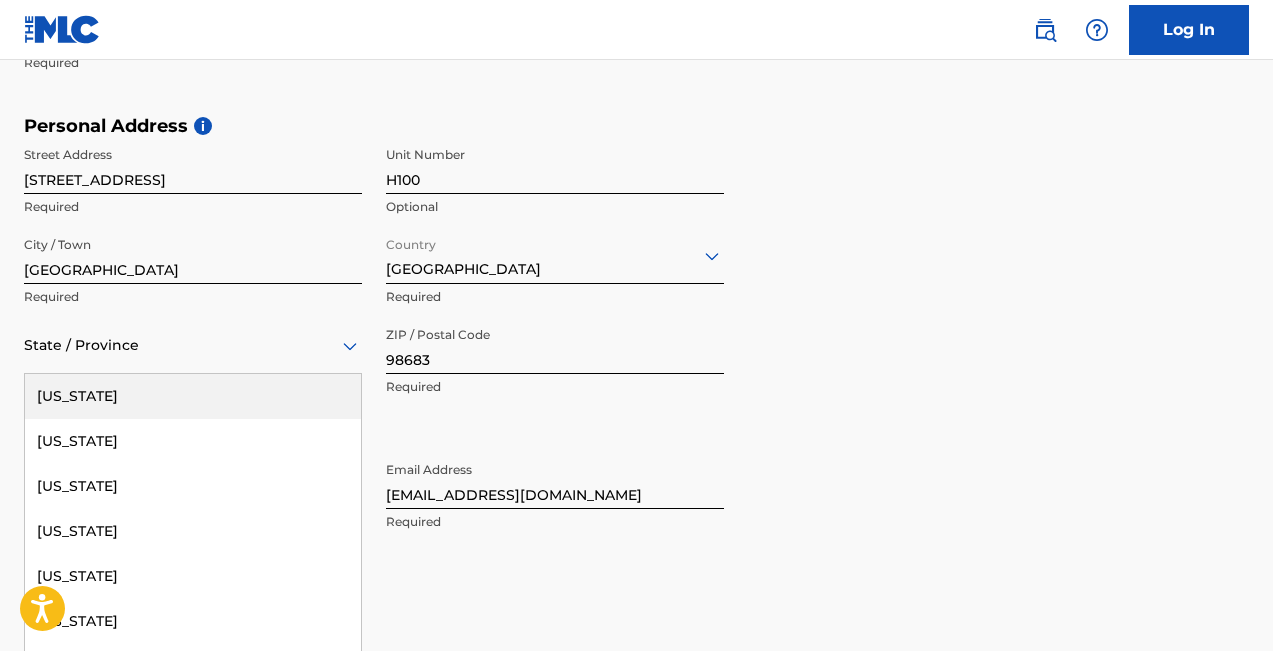 scroll, scrollTop: 657, scrollLeft: 0, axis: vertical 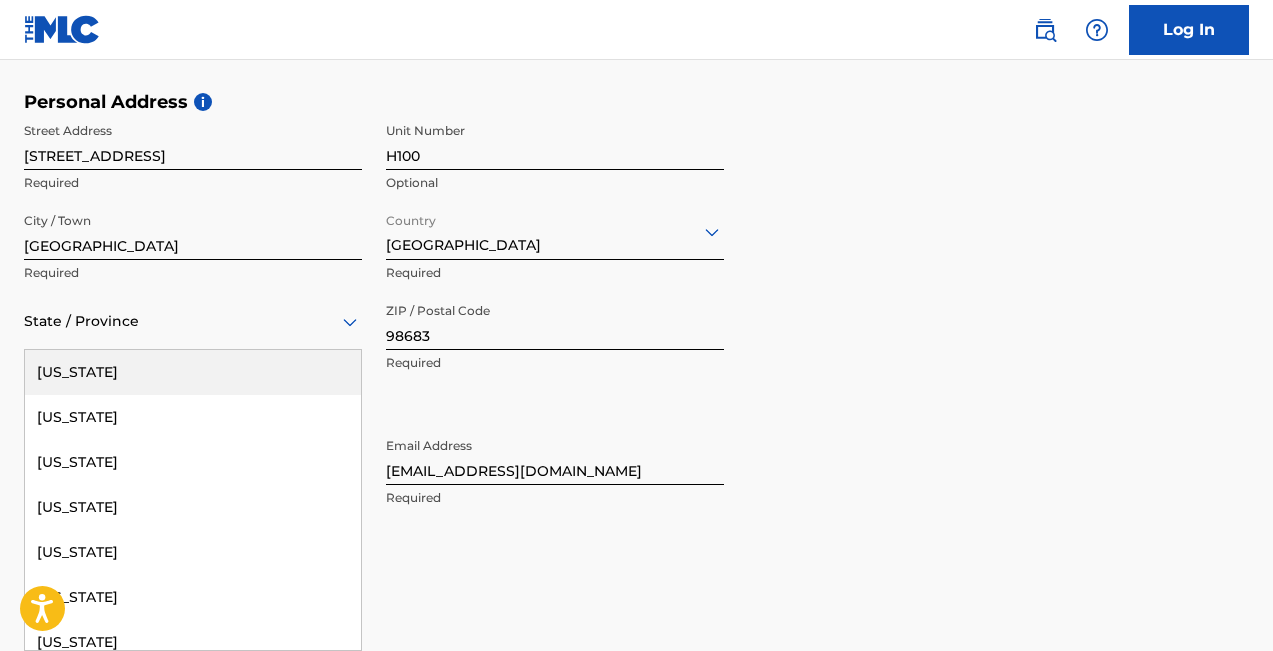 click on "[US_STATE], 1 of 57. 57 results available. Use Up and Down to choose options, press Enter to select the currently focused option, press Escape to exit the menu, press Tab to select the option and exit the menu. State / Province [US_STATE] [US_STATE] [US_STATE] [US_STATE] [US_STATE] [US_STATE] [US_STATE] [US_STATE] [US_STATE] [GEOGRAPHIC_DATA][US_STATE][GEOGRAPHIC_DATA] [US_STATE] [US_STATE] [US_STATE] [US_STATE] [US_STATE] [US_STATE] [US_STATE] [US_STATE] [US_STATE] [US_STATE] [US_STATE] [US_STATE] [US_STATE] [US_STATE] [US_STATE] [US_STATE] [US_STATE] [US_STATE] [US_STATE] [US_STATE] [US_STATE] [US_STATE] [US_STATE] [US_STATE] [US_STATE] [US_STATE] [US_STATE] [US_STATE] [US_STATE] [US_STATE] [US_STATE] [US_STATE] [US_STATE] [US_STATE] [US_STATE] [US_STATE] [US_STATE] [US_STATE] [US_STATE] [US_STATE] [US_STATE] [GEOGRAPHIC_DATA], [GEOGRAPHIC_DATA] [US_STATE][PERSON_NAME][US_STATE] [US_STATE][PERSON_NAME] [US_STATE] [US_STATE]" at bounding box center [193, 321] 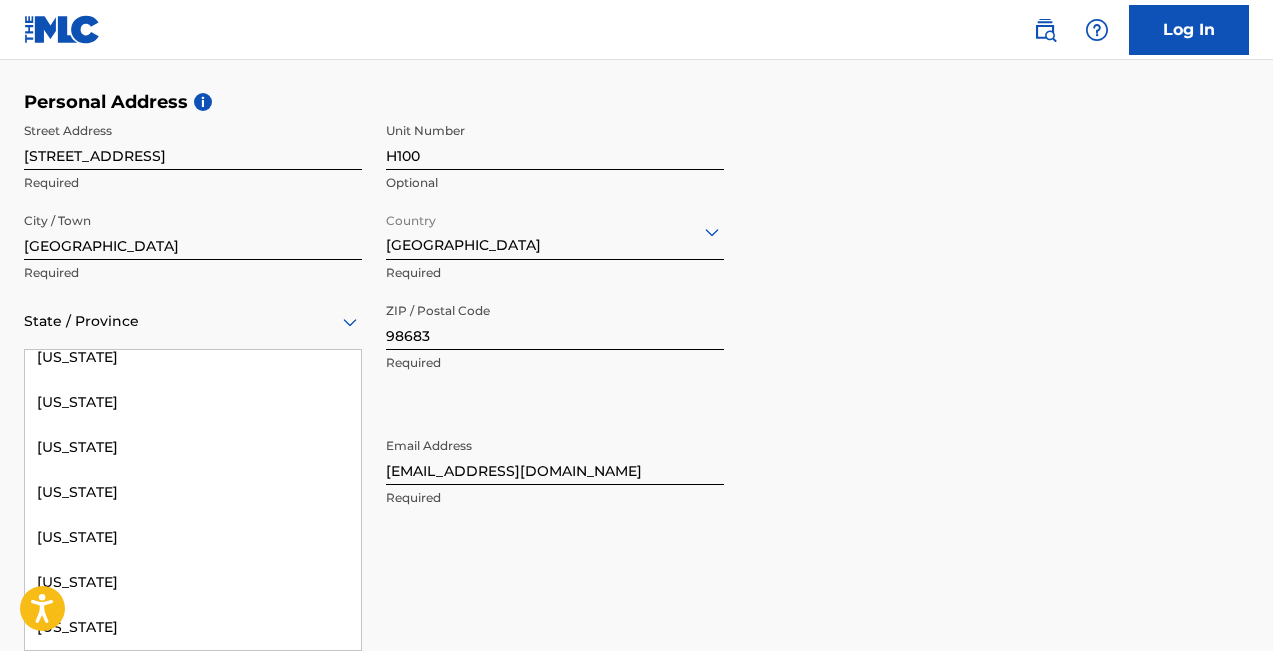 scroll, scrollTop: 2265, scrollLeft: 0, axis: vertical 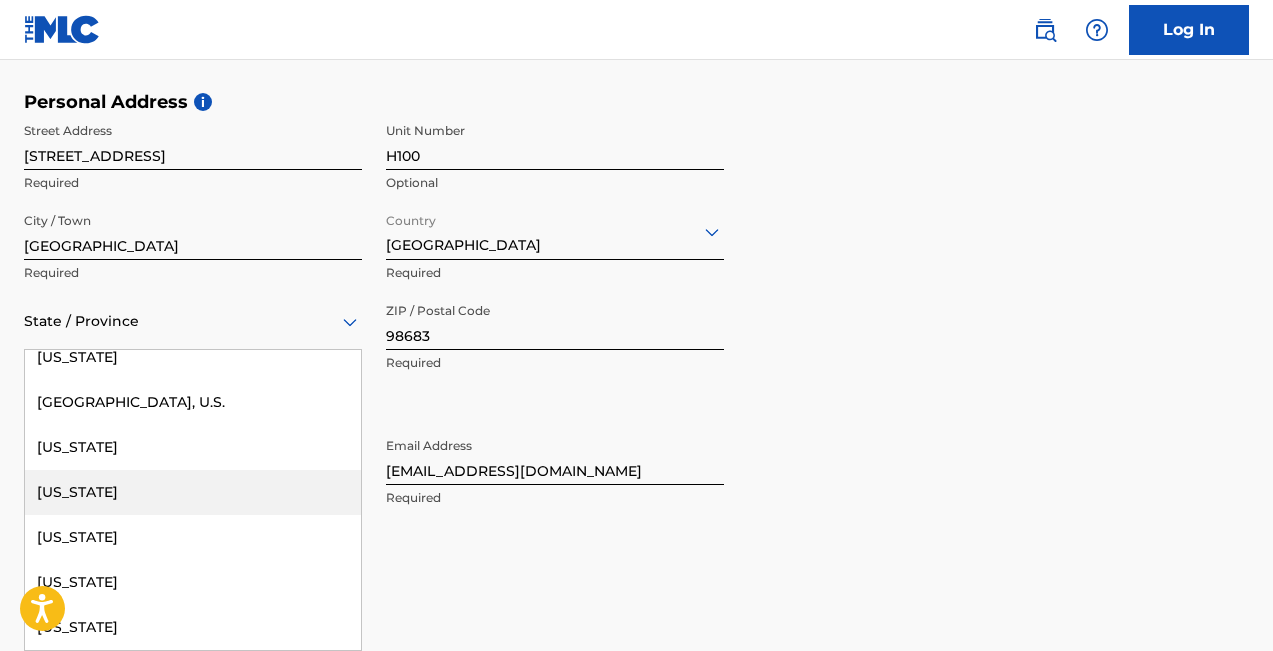 click on "[US_STATE]" at bounding box center (193, 492) 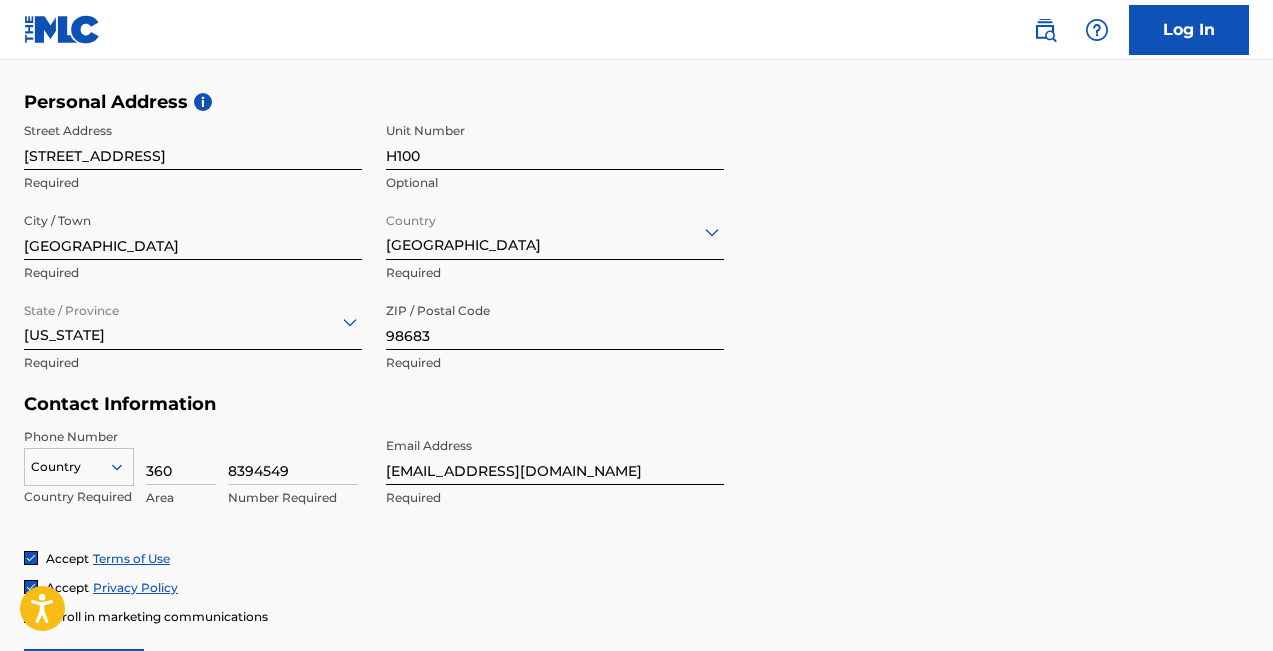 click on "Personal Address i Street Address [STREET_ADDRESS] City / Town [GEOGRAPHIC_DATA] Required Country [GEOGRAPHIC_DATA] Required State / Province [US_STATE] Required ZIP / Postal Code 98683 Required" at bounding box center (636, 242) 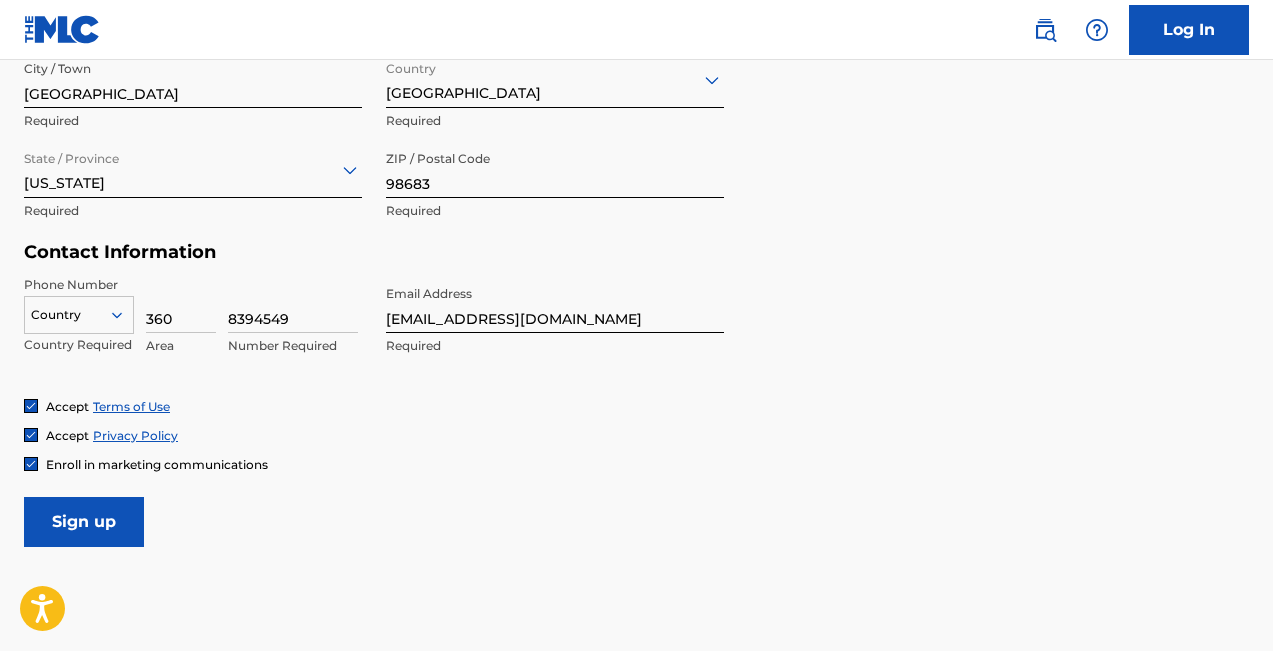 scroll, scrollTop: 810, scrollLeft: 0, axis: vertical 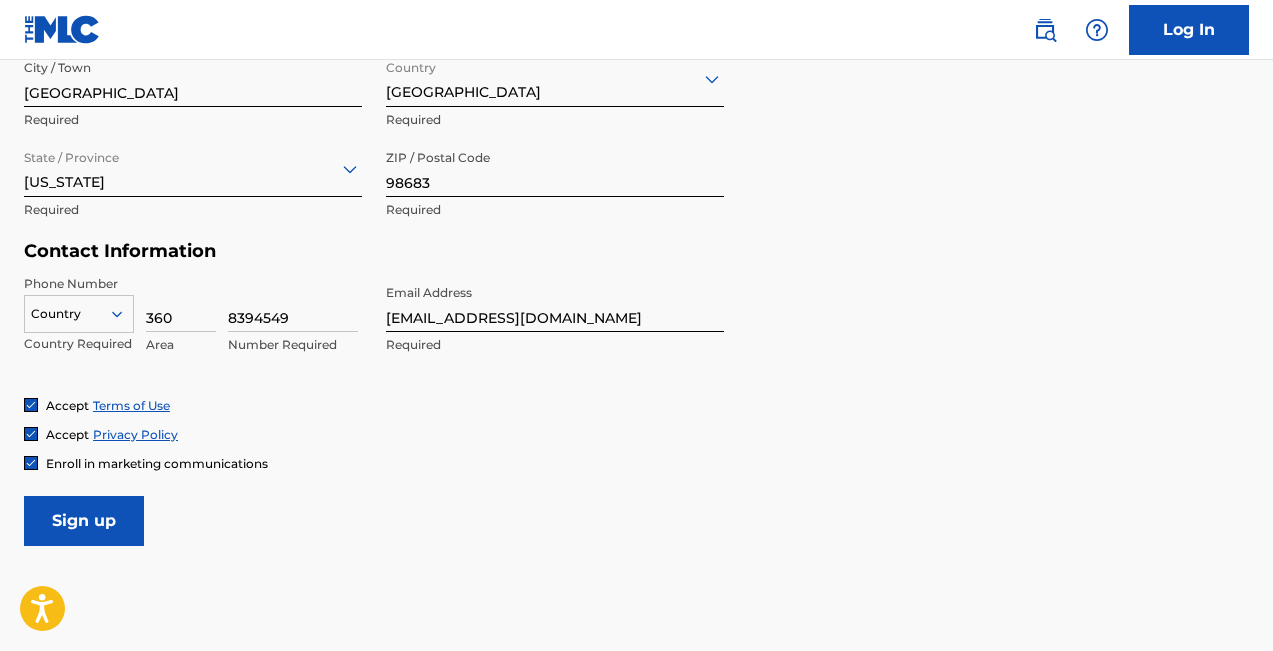 click on "Sign up" at bounding box center (84, 521) 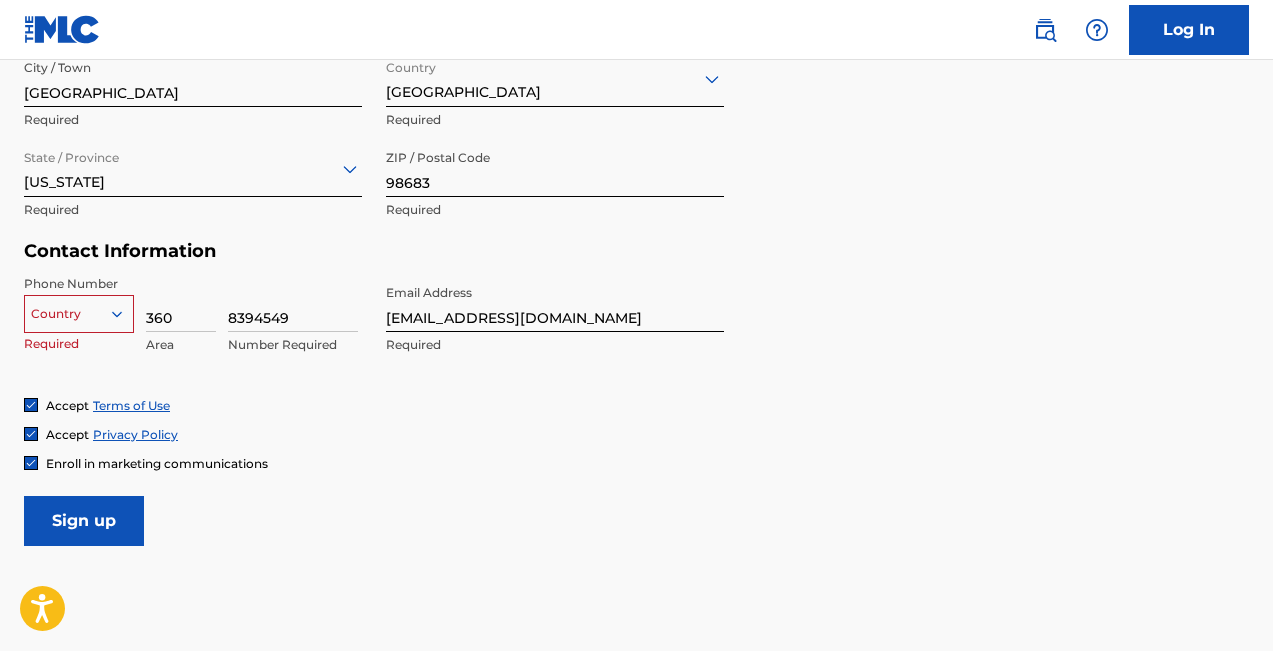 click at bounding box center (79, 314) 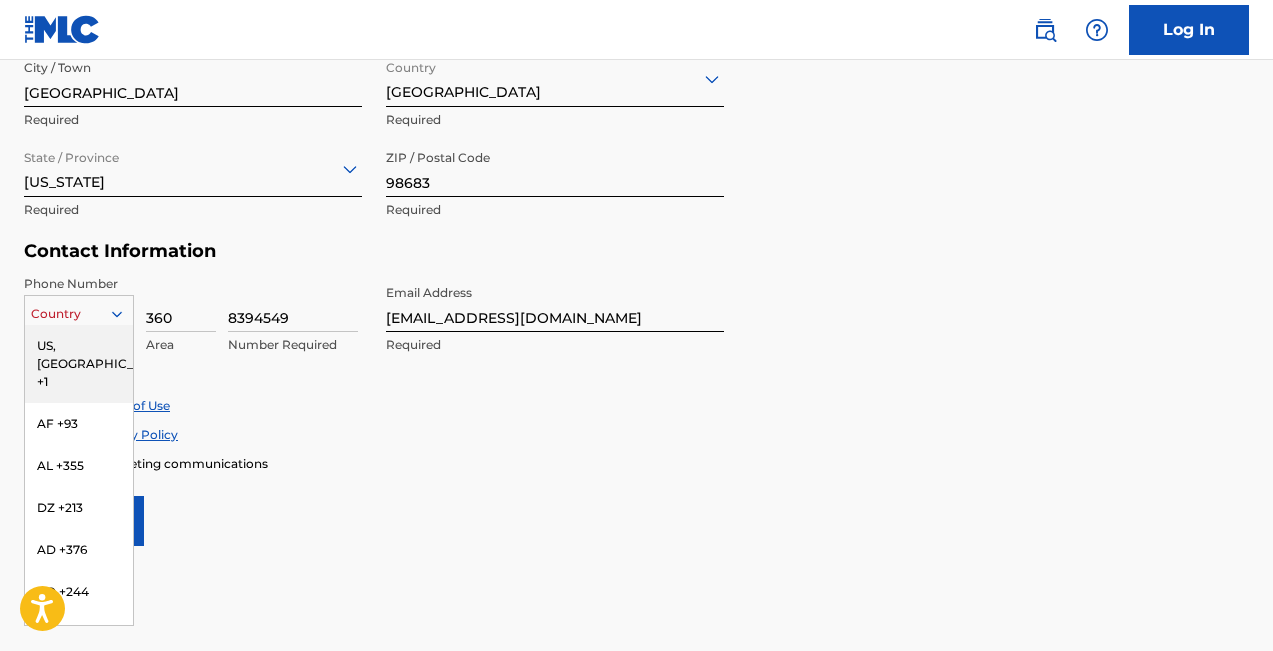 click on "US, [GEOGRAPHIC_DATA] +1" at bounding box center (79, 364) 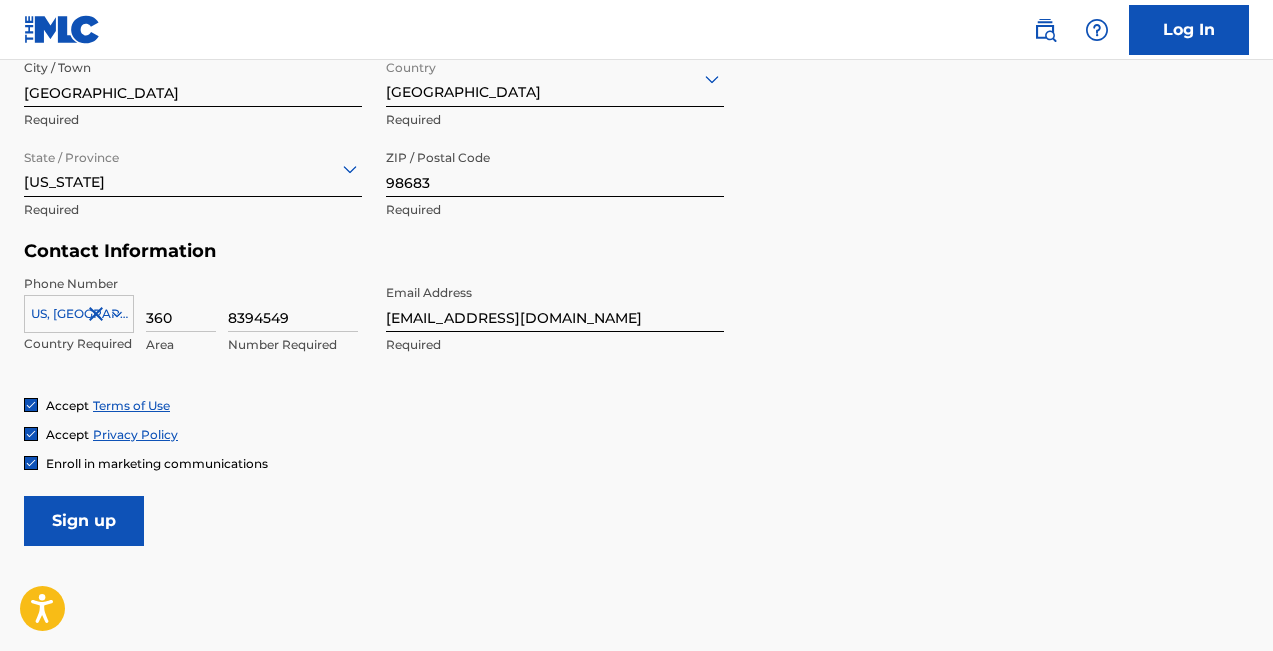 click on "Sign up" at bounding box center (84, 521) 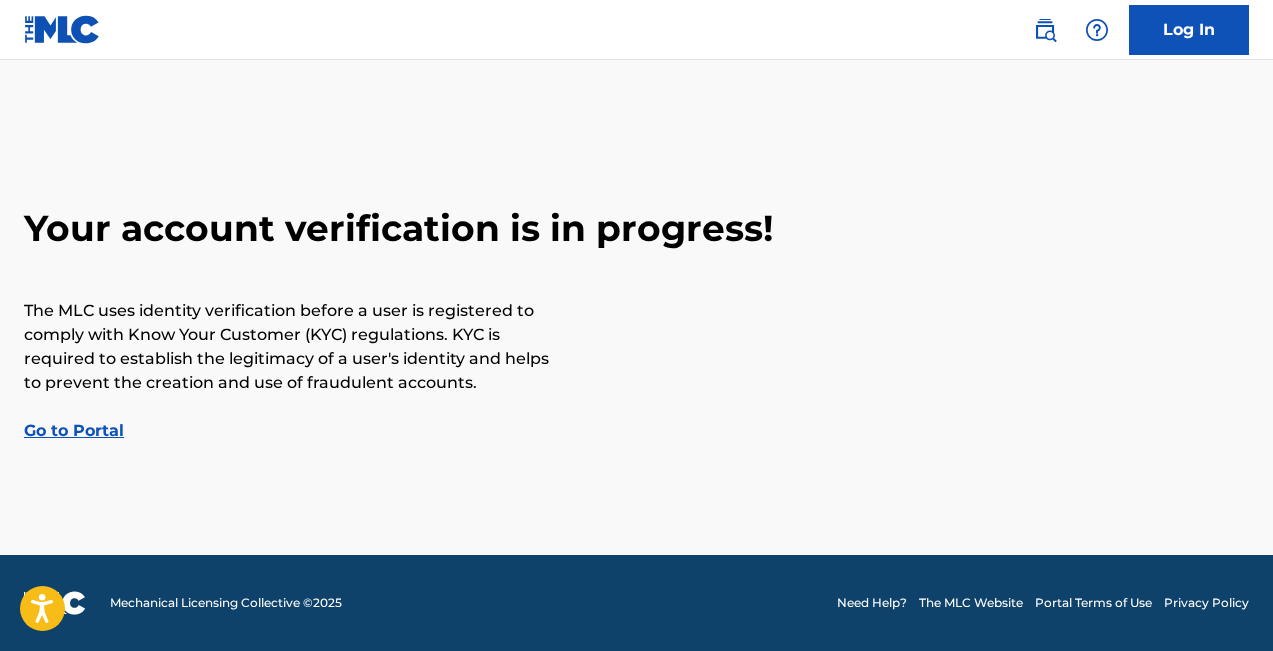 scroll, scrollTop: 0, scrollLeft: 0, axis: both 